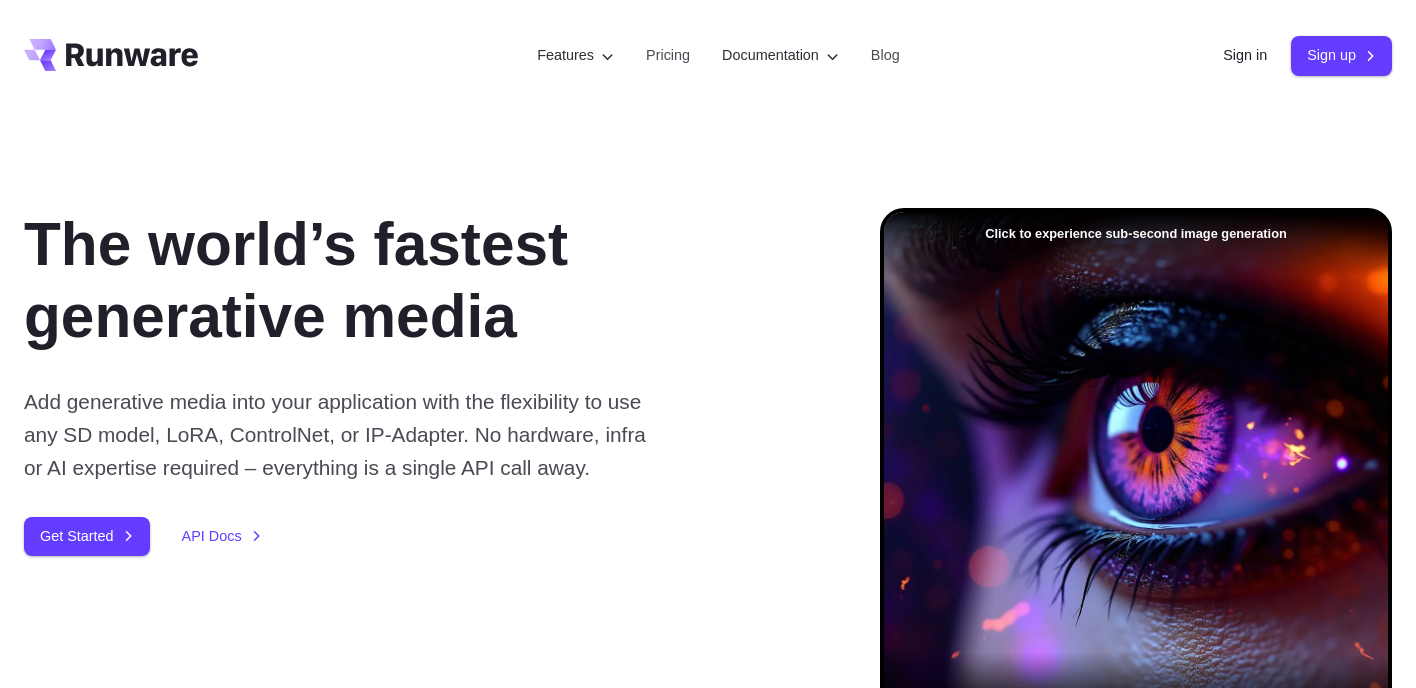 scroll, scrollTop: 0, scrollLeft: 0, axis: both 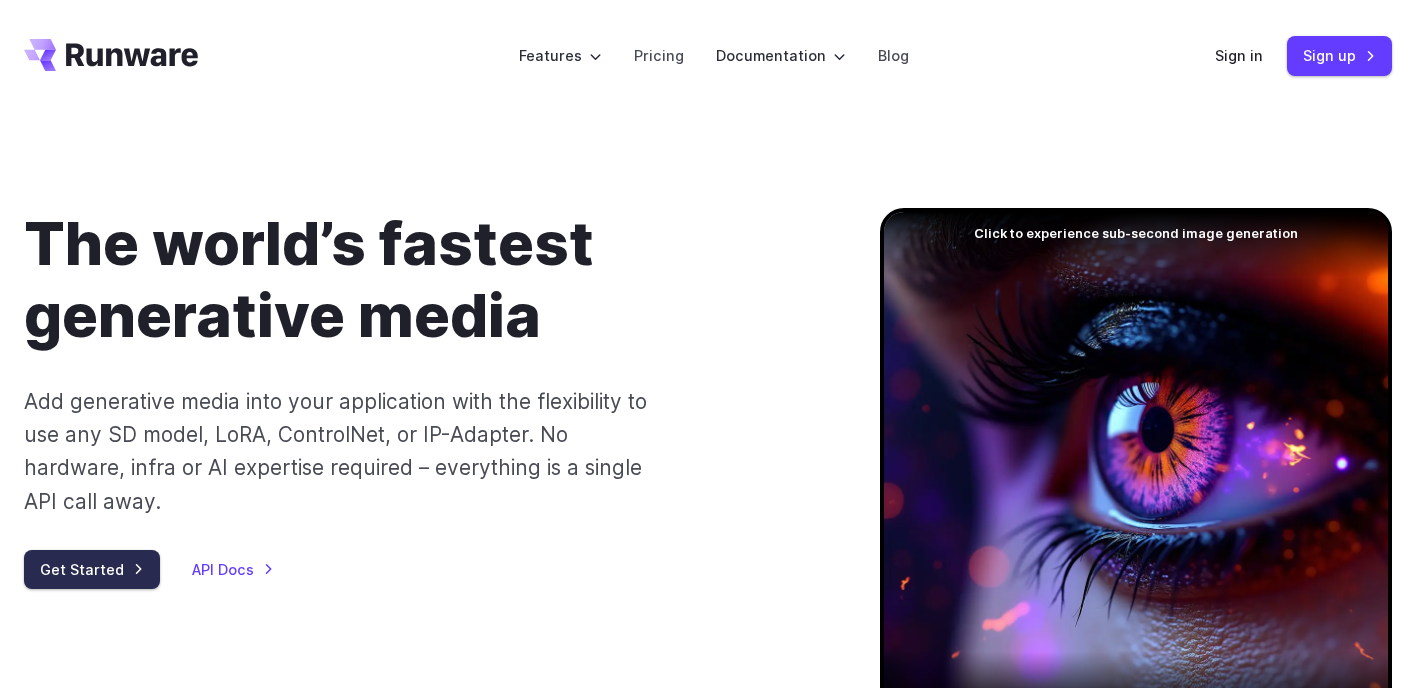 click on "Get Started" at bounding box center (92, 569) 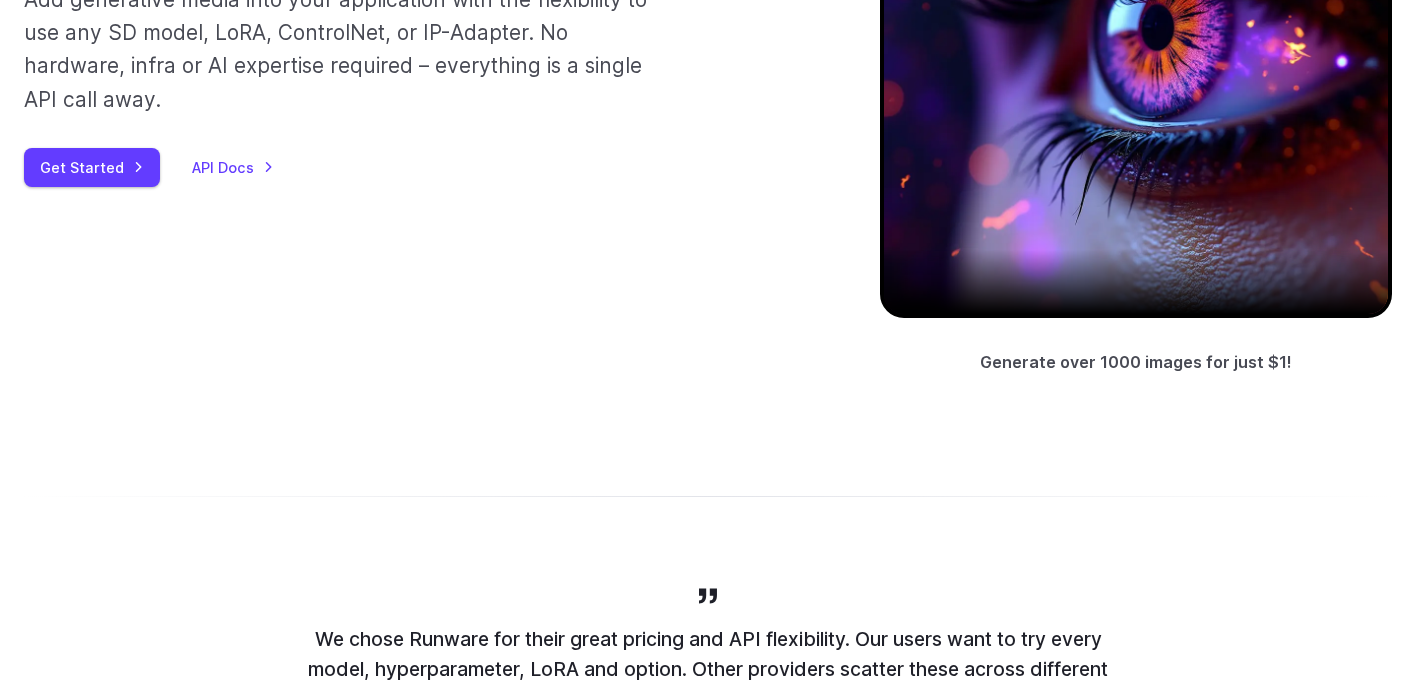 scroll, scrollTop: 0, scrollLeft: 0, axis: both 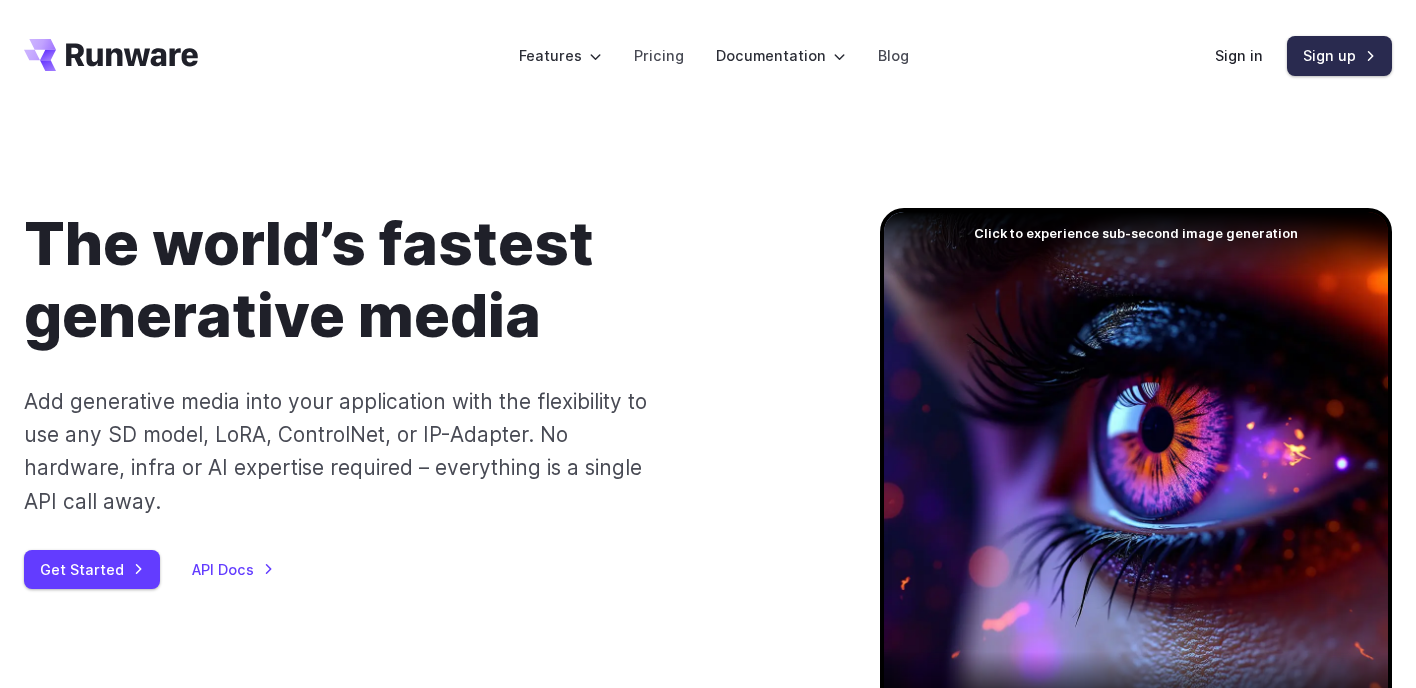 click on "Sign up" at bounding box center [1339, 55] 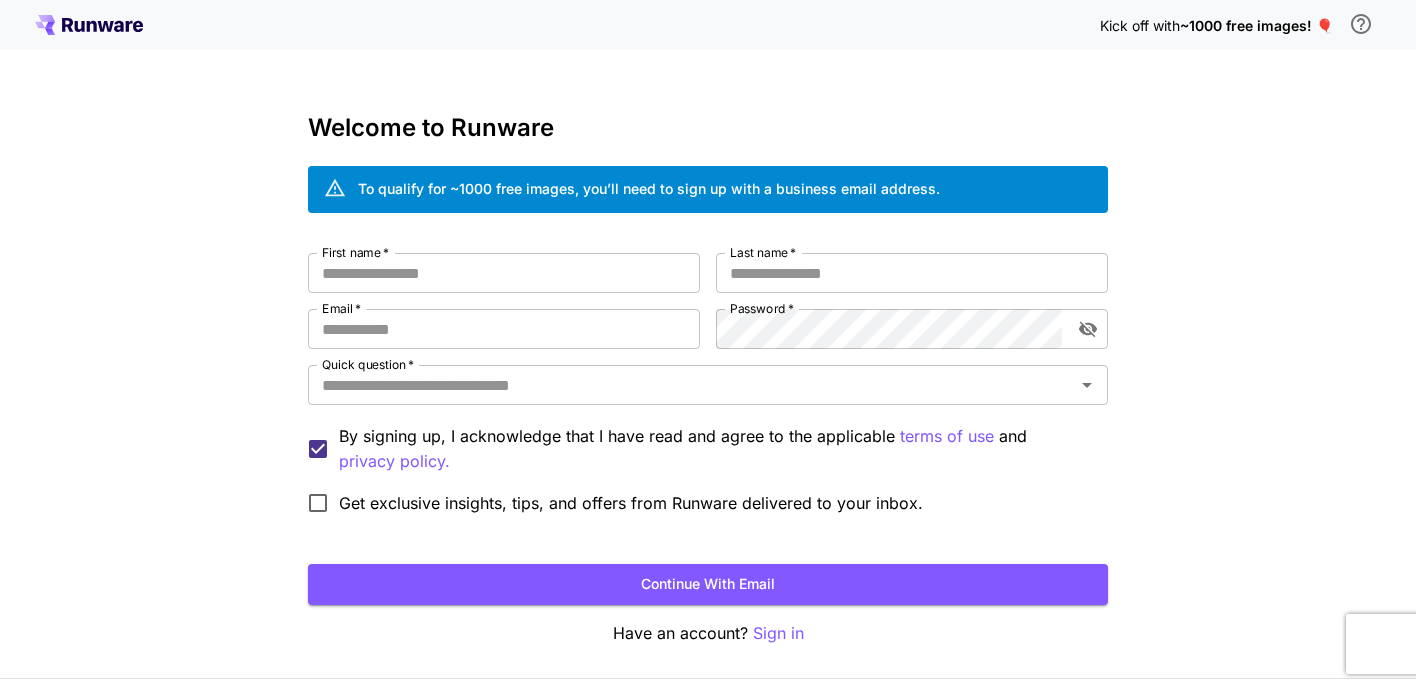 scroll, scrollTop: 0, scrollLeft: 0, axis: both 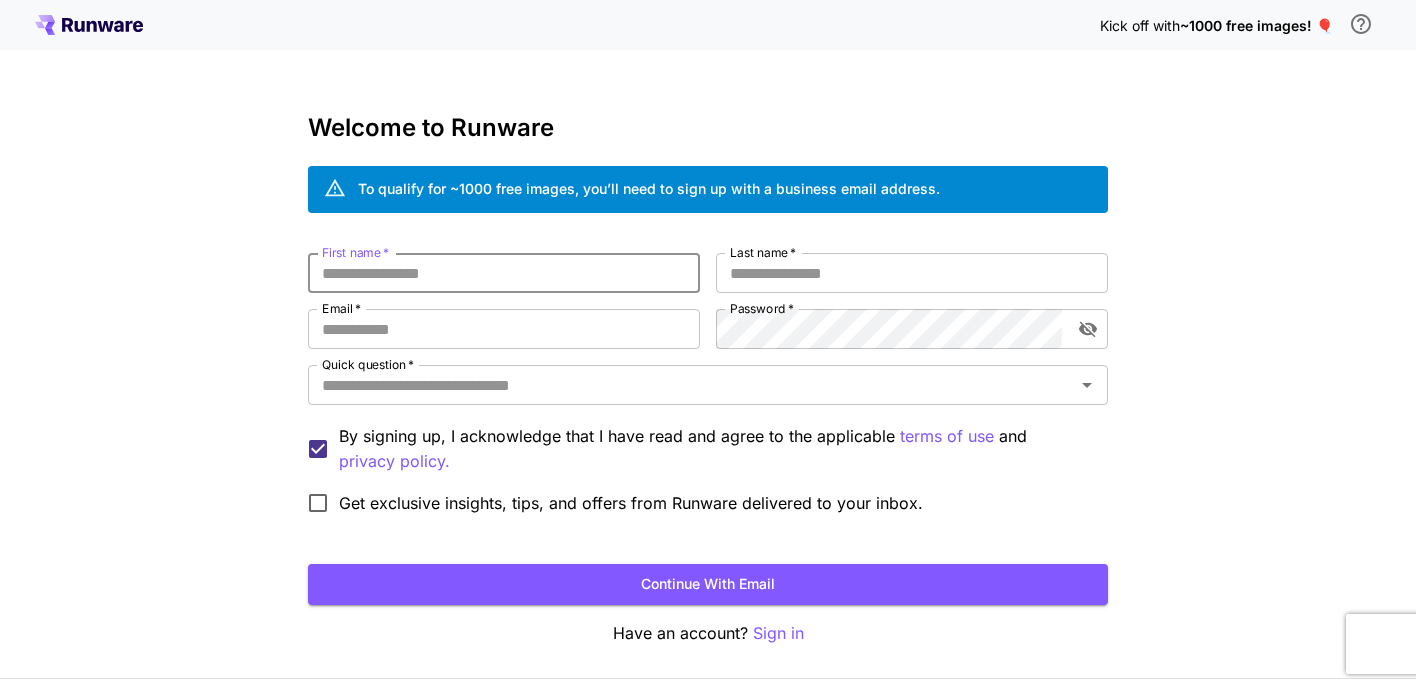 click on "First name   *" at bounding box center [504, 273] 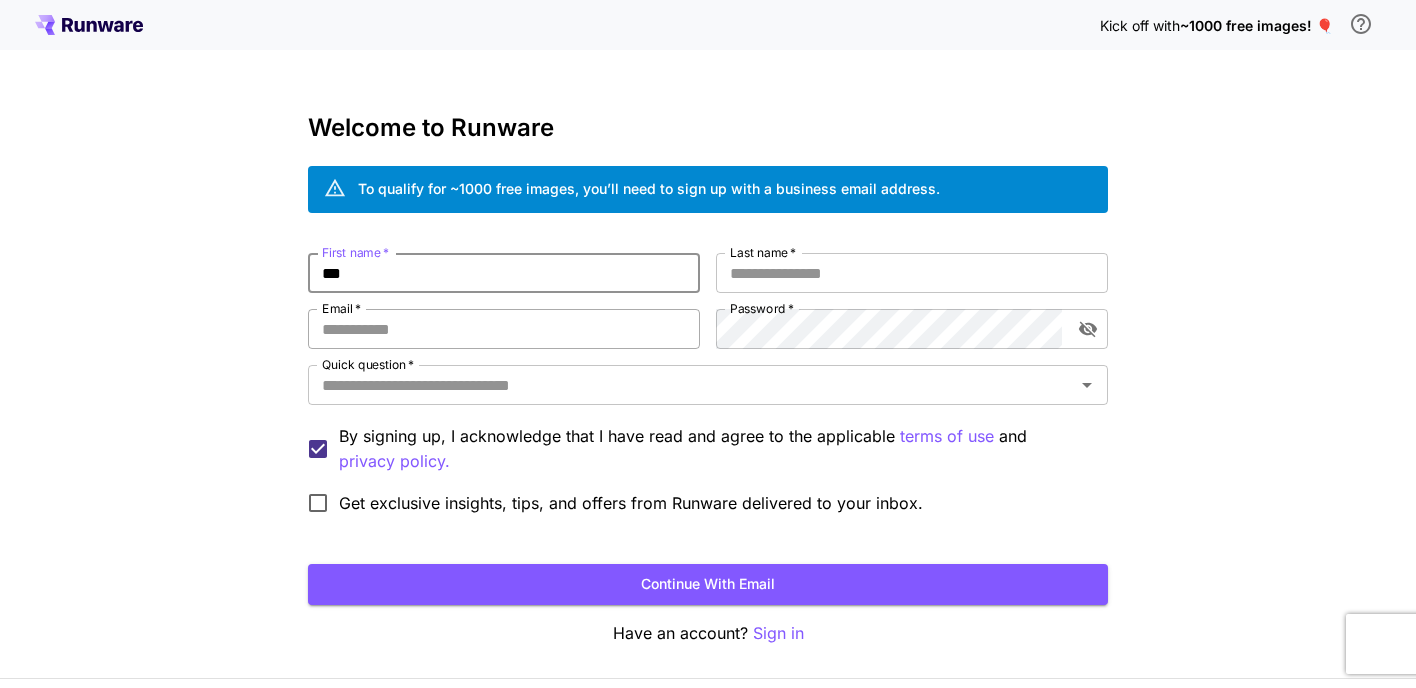 type on "***" 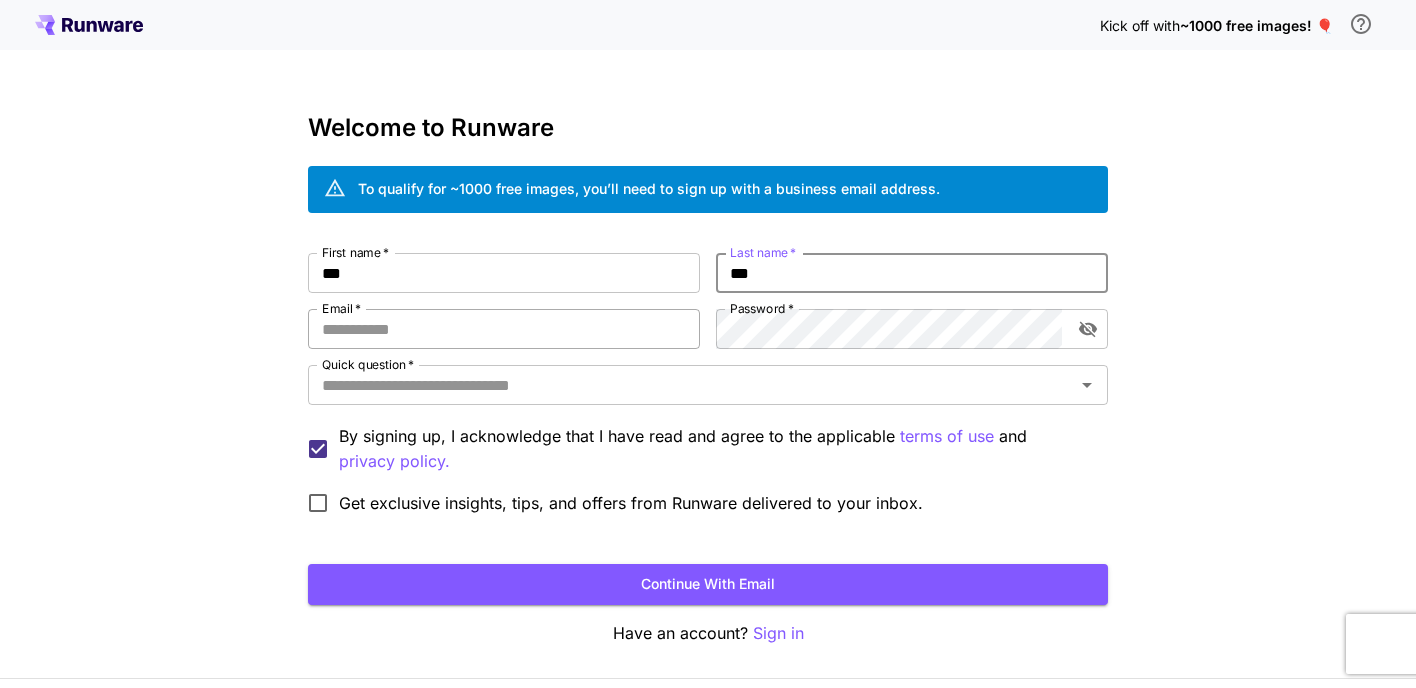type on "***" 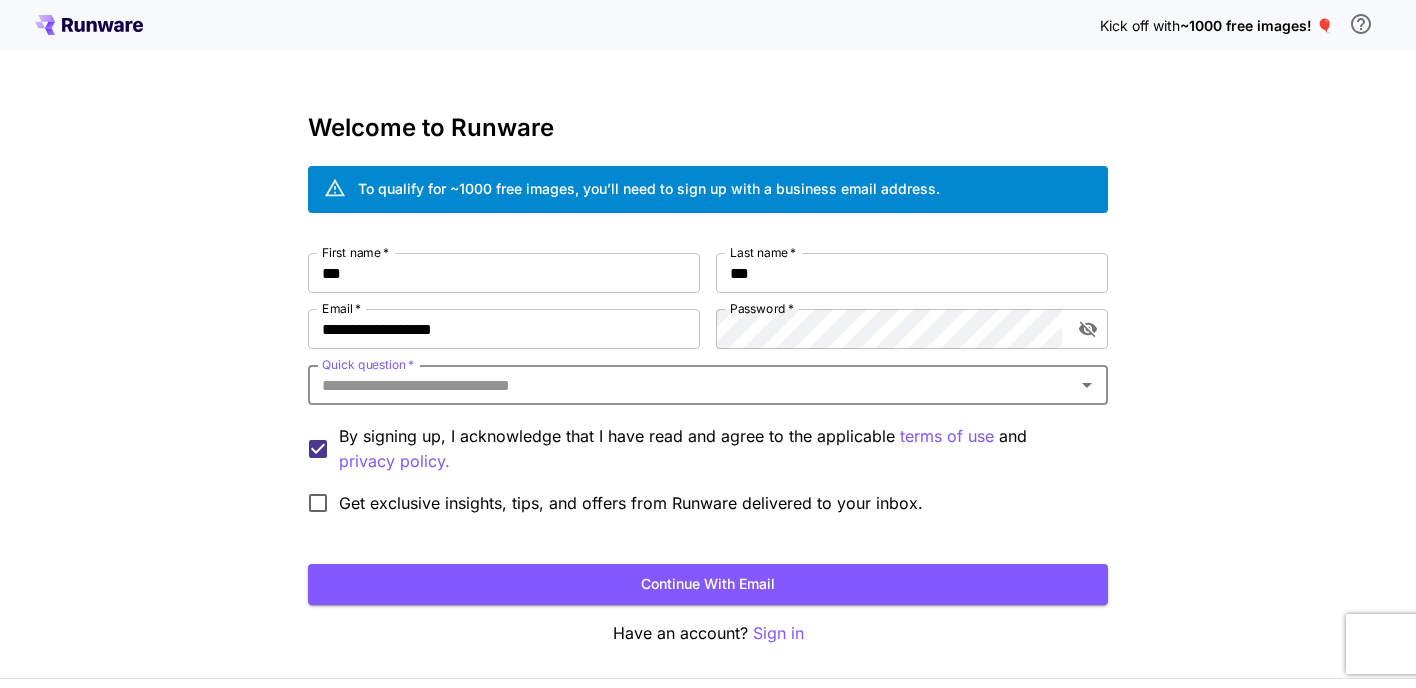 click 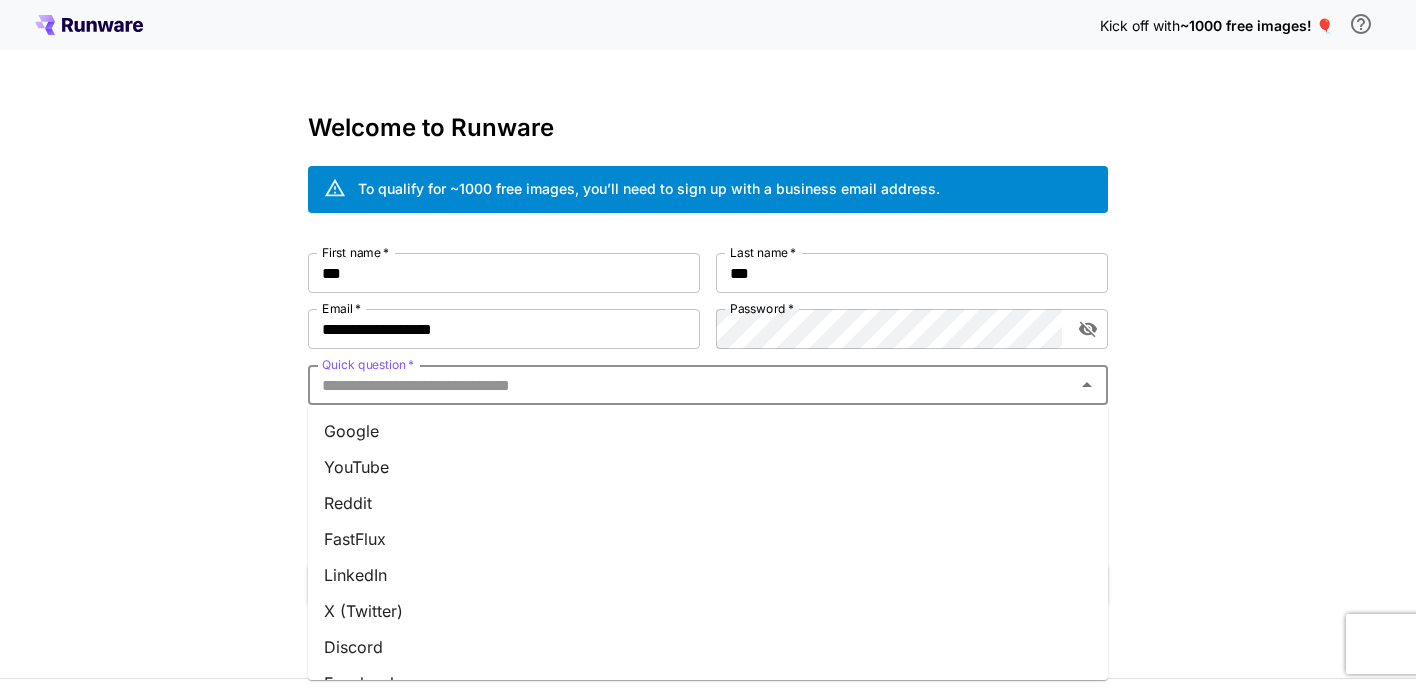click on "Google" at bounding box center (708, 431) 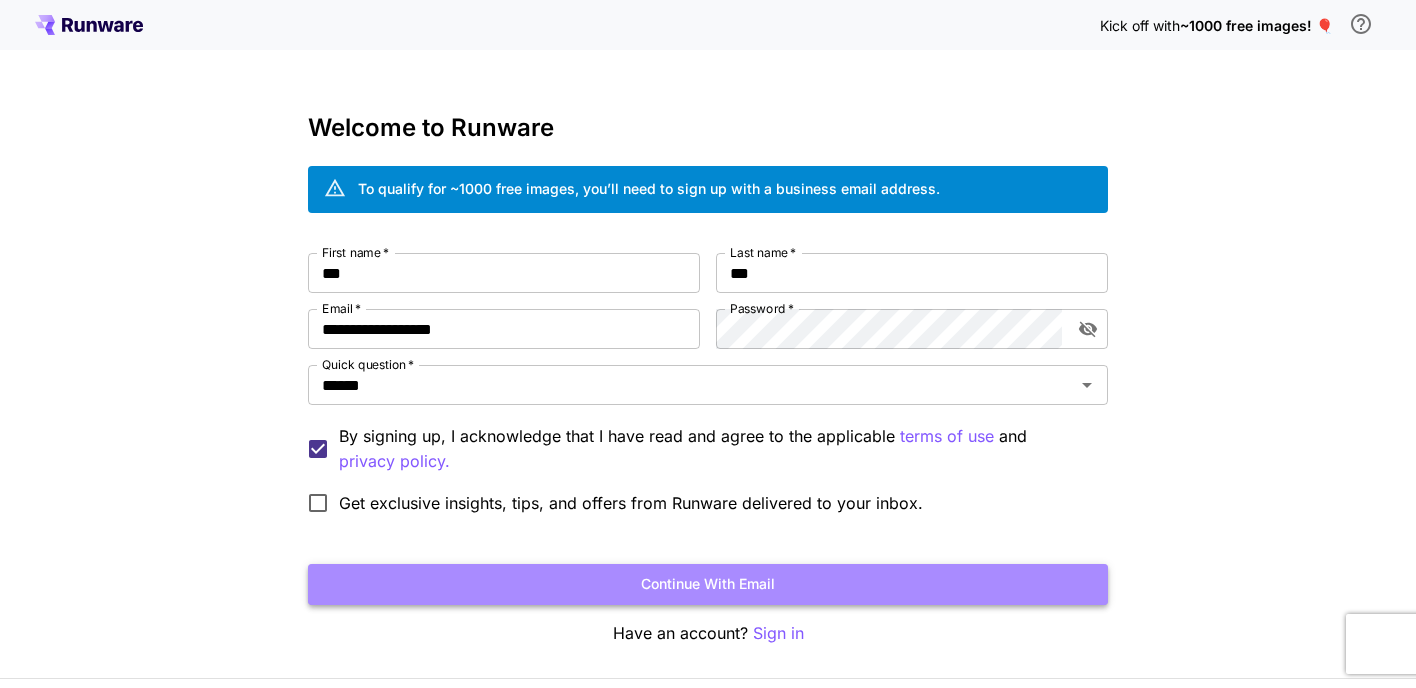 click on "Continue with email" at bounding box center (708, 584) 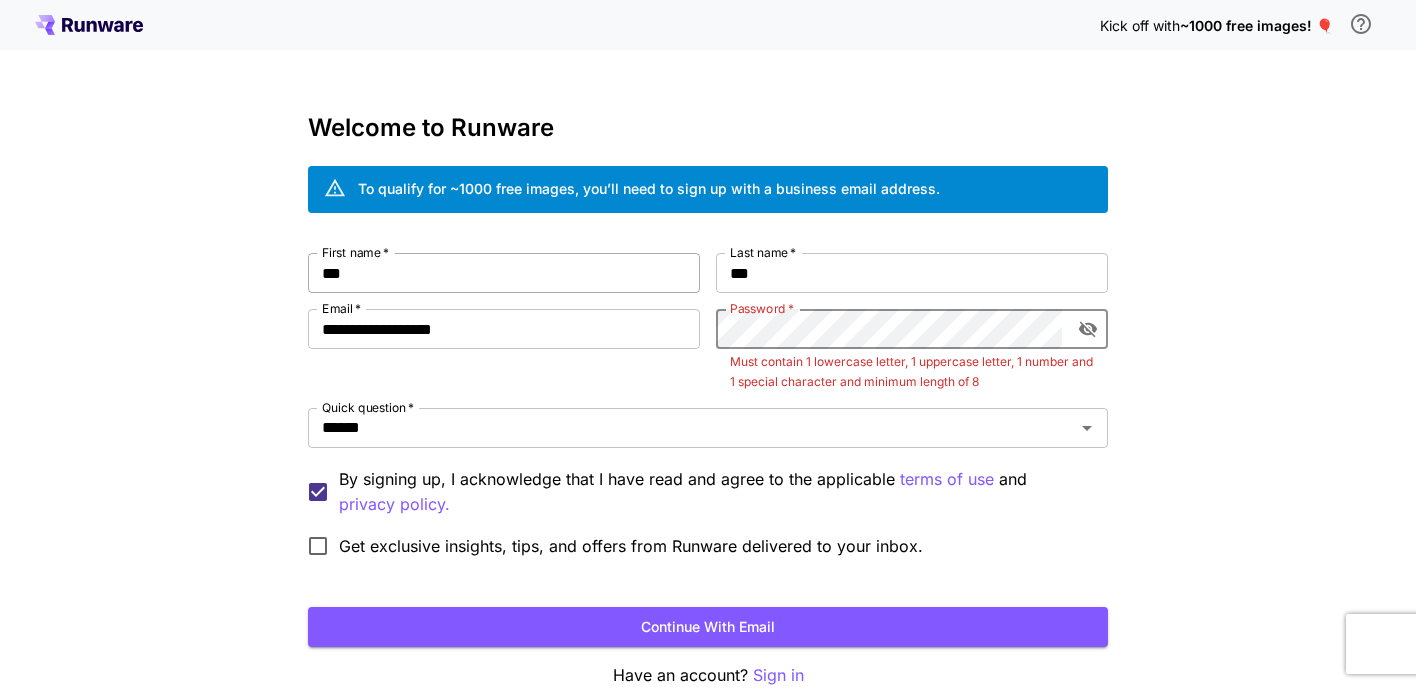 click on "First name   * [FIRST] First name   * Last name   * [LAST] Last name   * Email   * [EMAIL] Email   * Password   * Password   * Must contain 1 lowercase letter, 1 uppercase letter, 1 number and 1 special character and minimum length of 8 Quick question   * [QUICK QUESTION] Quick question   * By signing up, I acknowledge that I have read and agree to the applicable terms of use and privacy policy. Get exclusive insights, tips, and offers from Runware delivered to your inbox." at bounding box center [708, 410] 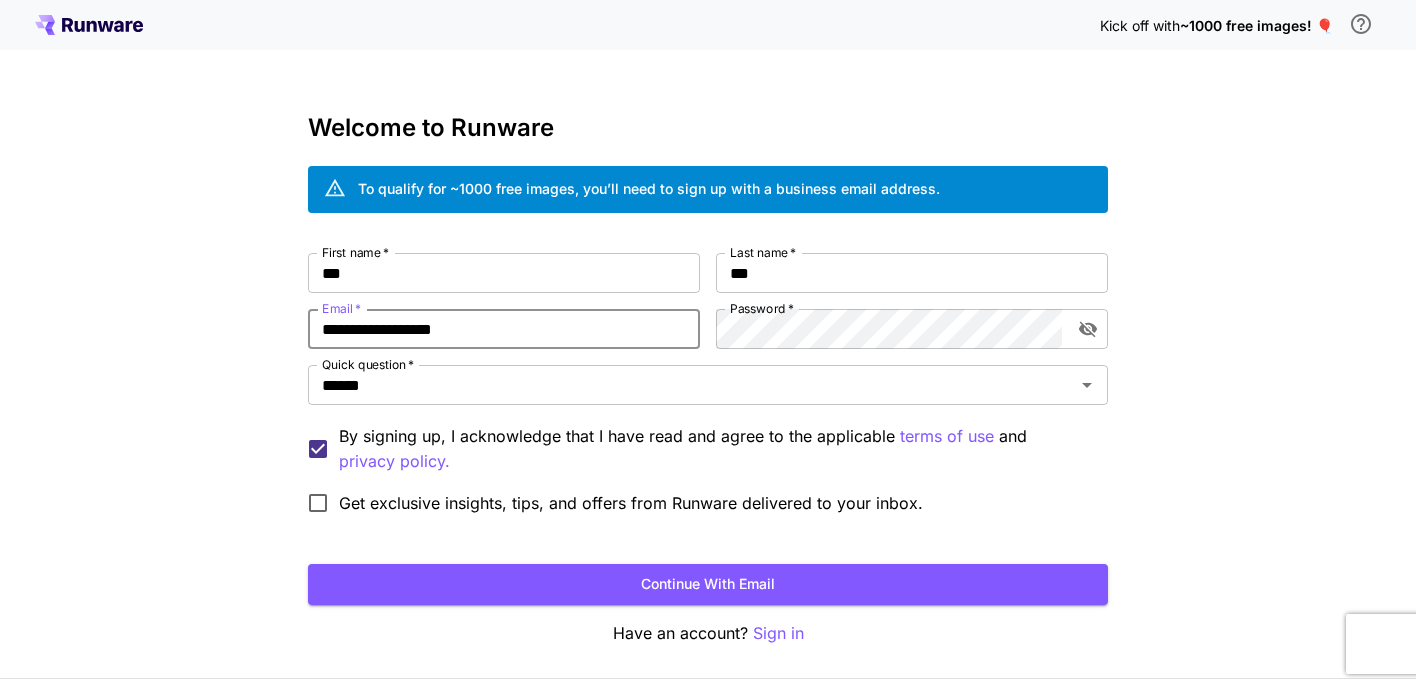 drag, startPoint x: 489, startPoint y: 342, endPoint x: 217, endPoint y: 288, distance: 277.3085 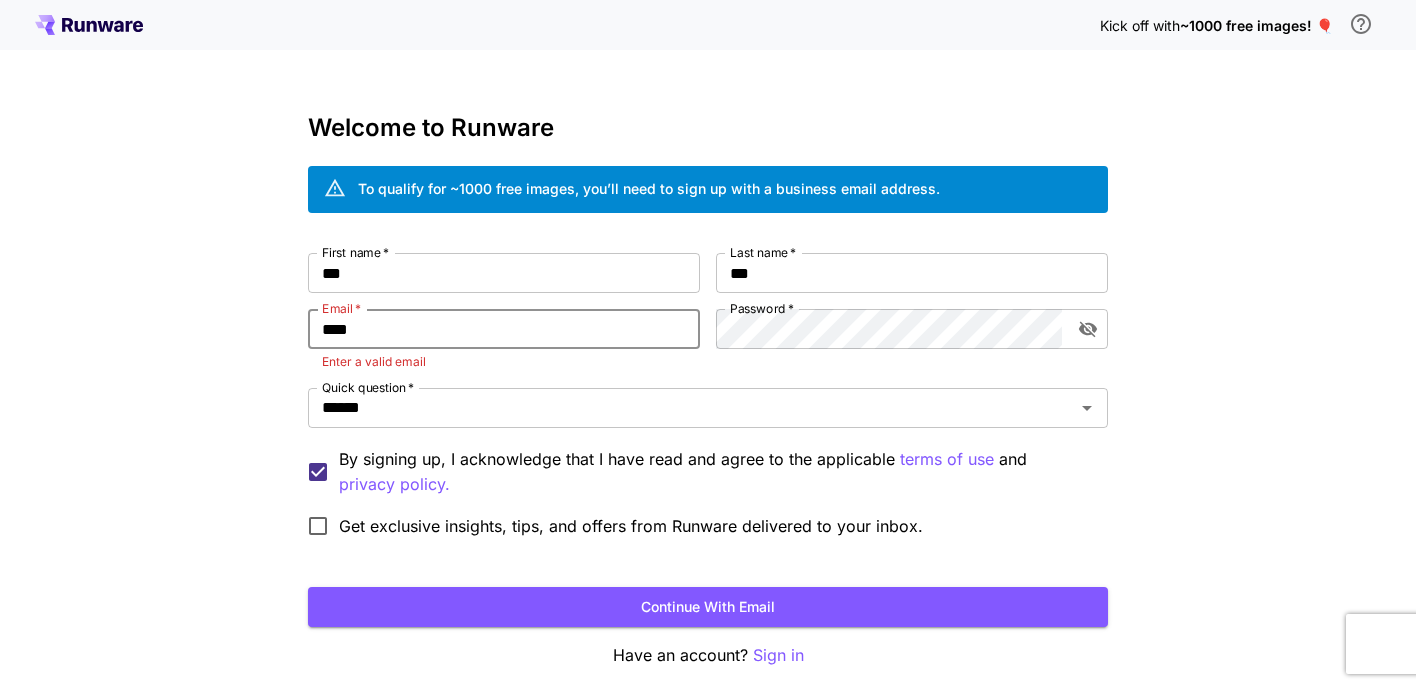 type on "**********" 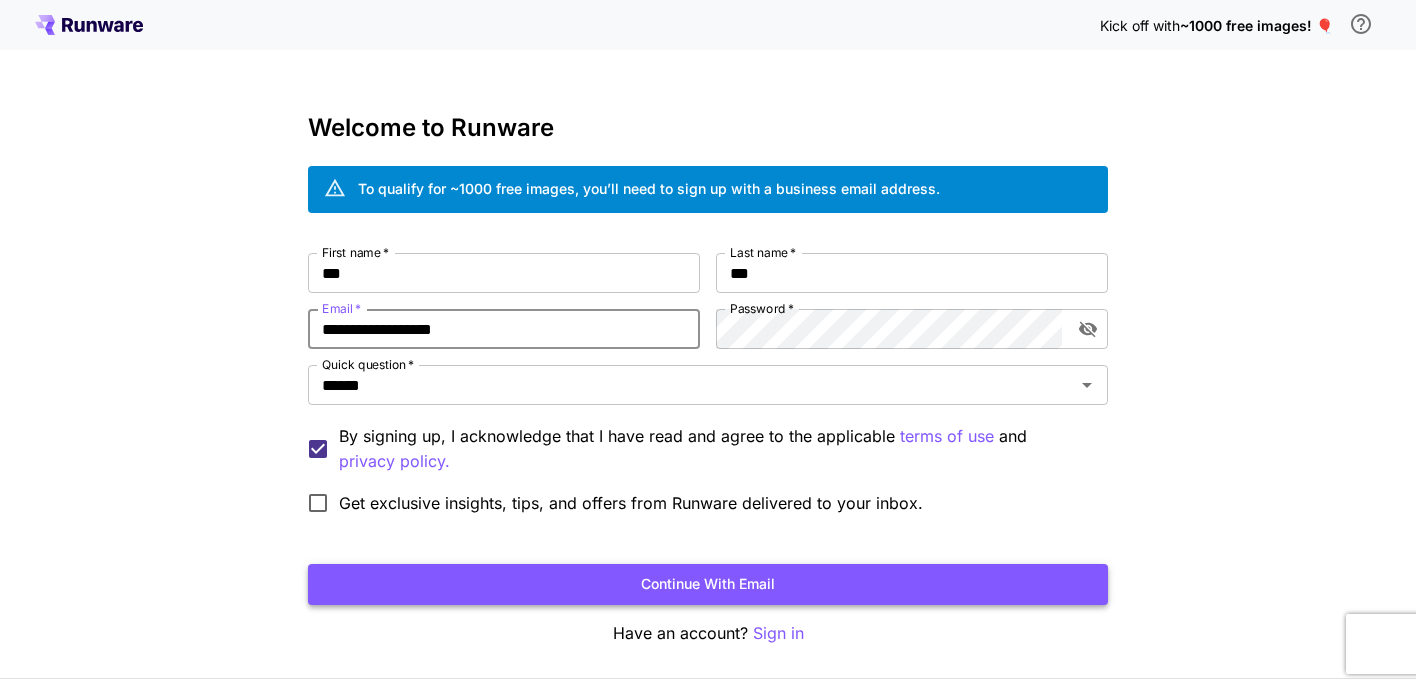click on "Continue with email" at bounding box center [708, 584] 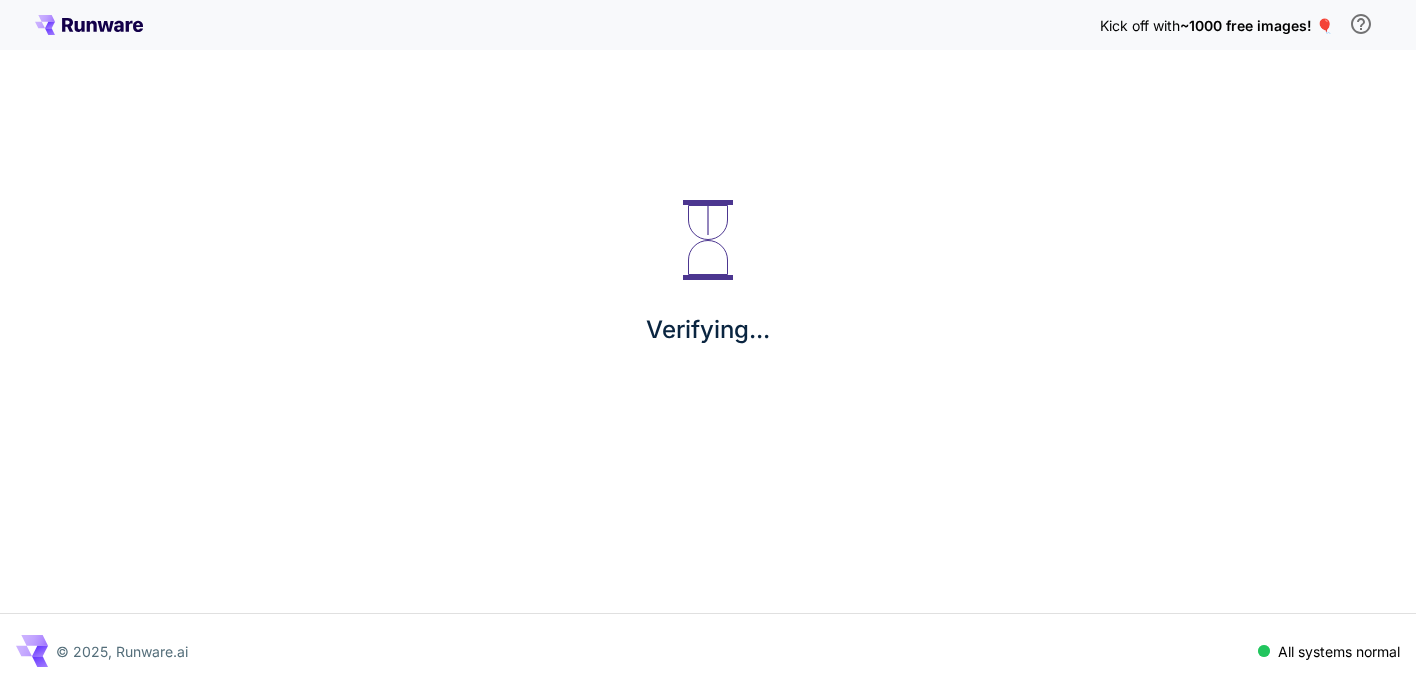 scroll, scrollTop: 0, scrollLeft: 0, axis: both 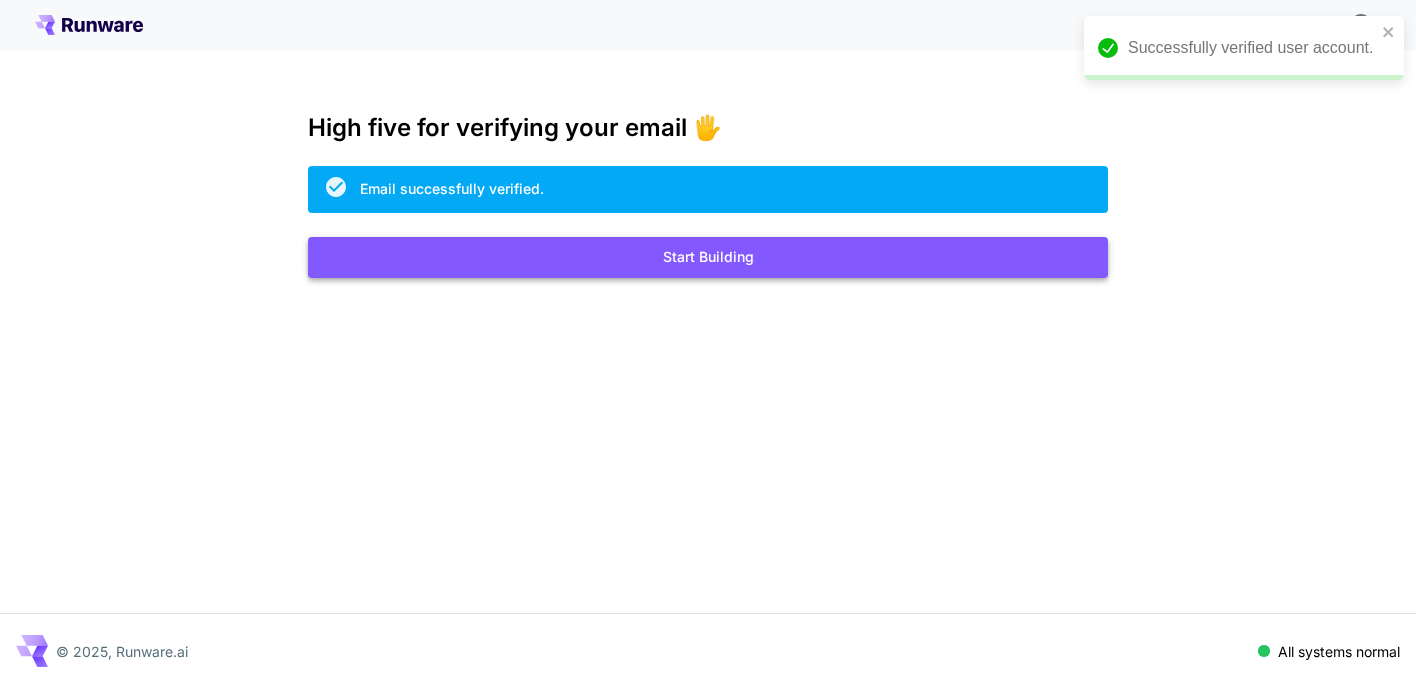 click on "Start Building" at bounding box center (708, 257) 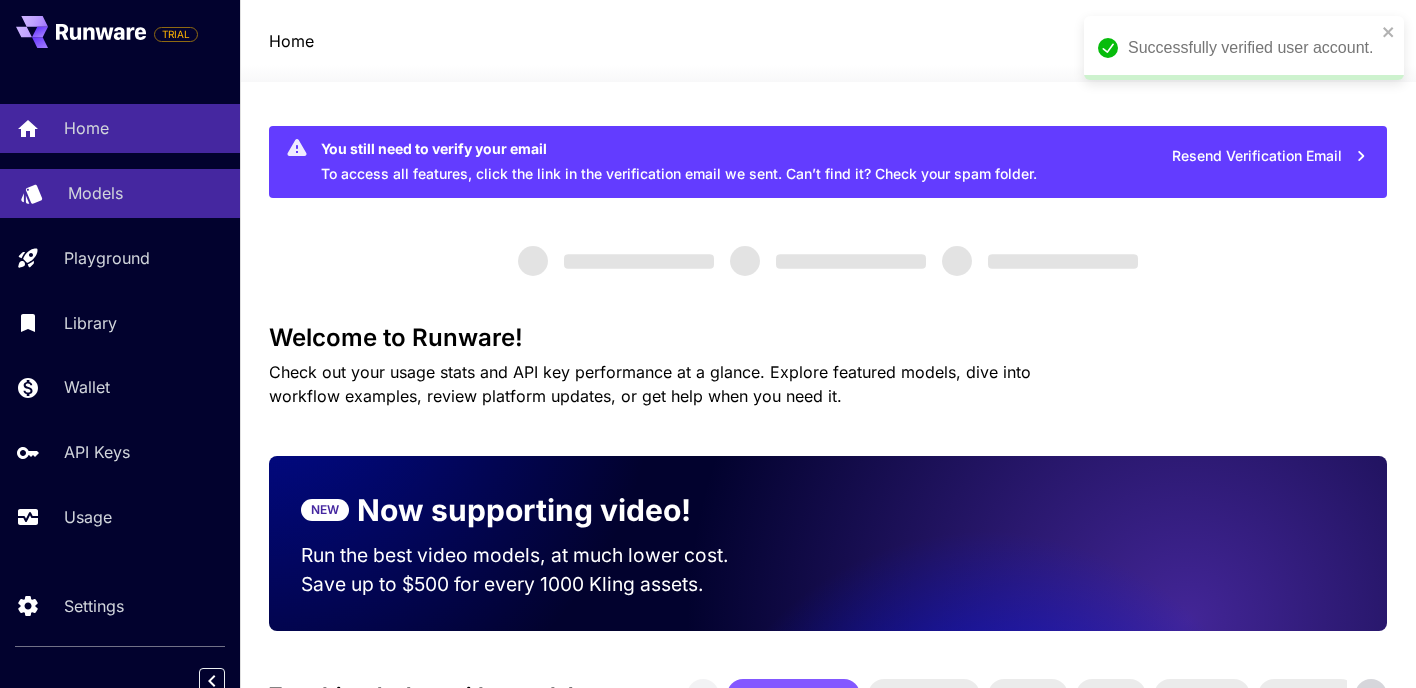 click on "Models" at bounding box center [95, 193] 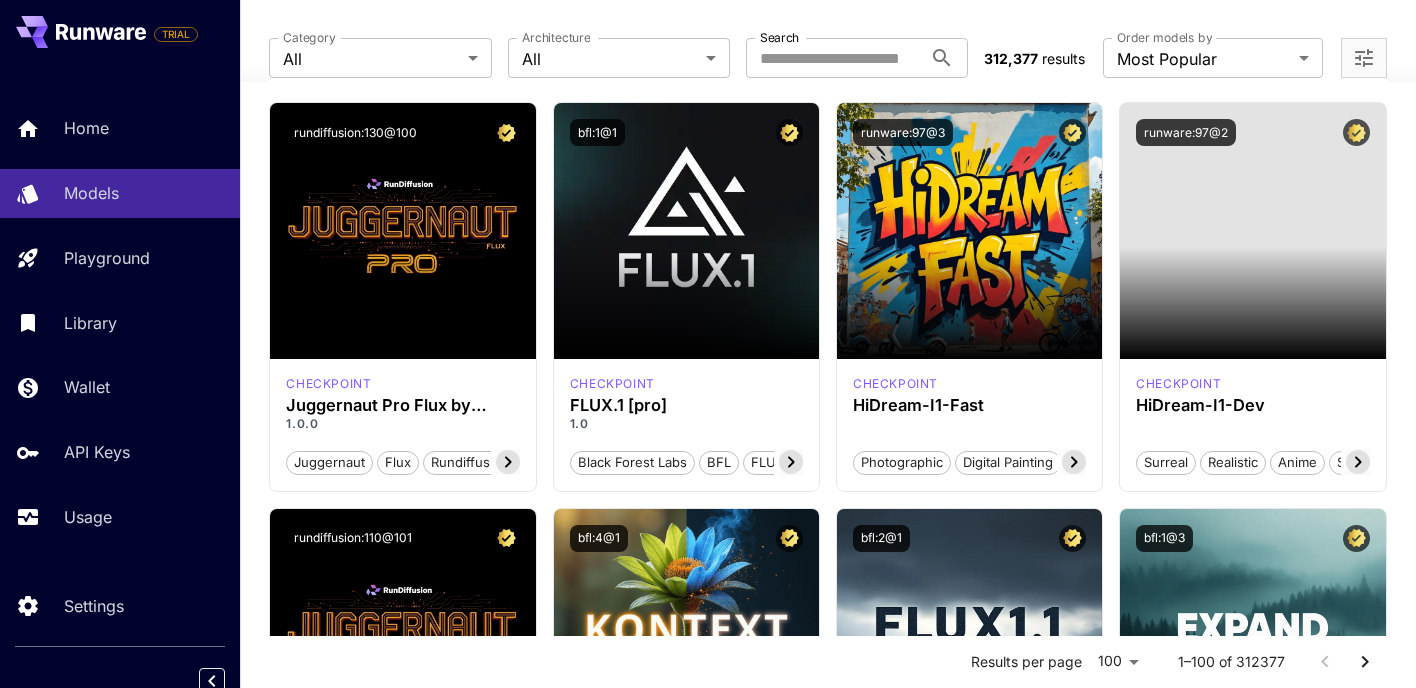 scroll, scrollTop: 0, scrollLeft: 0, axis: both 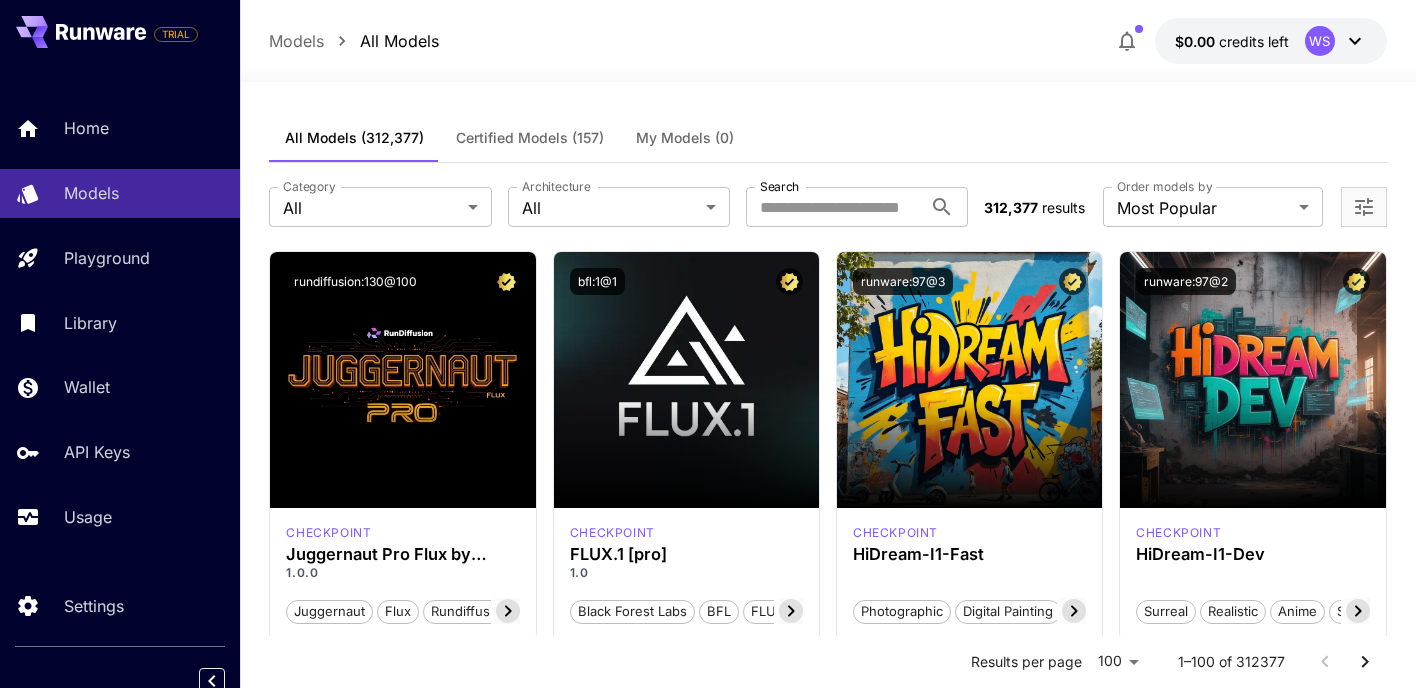 click on "Certified Models (157)" at bounding box center [530, 138] 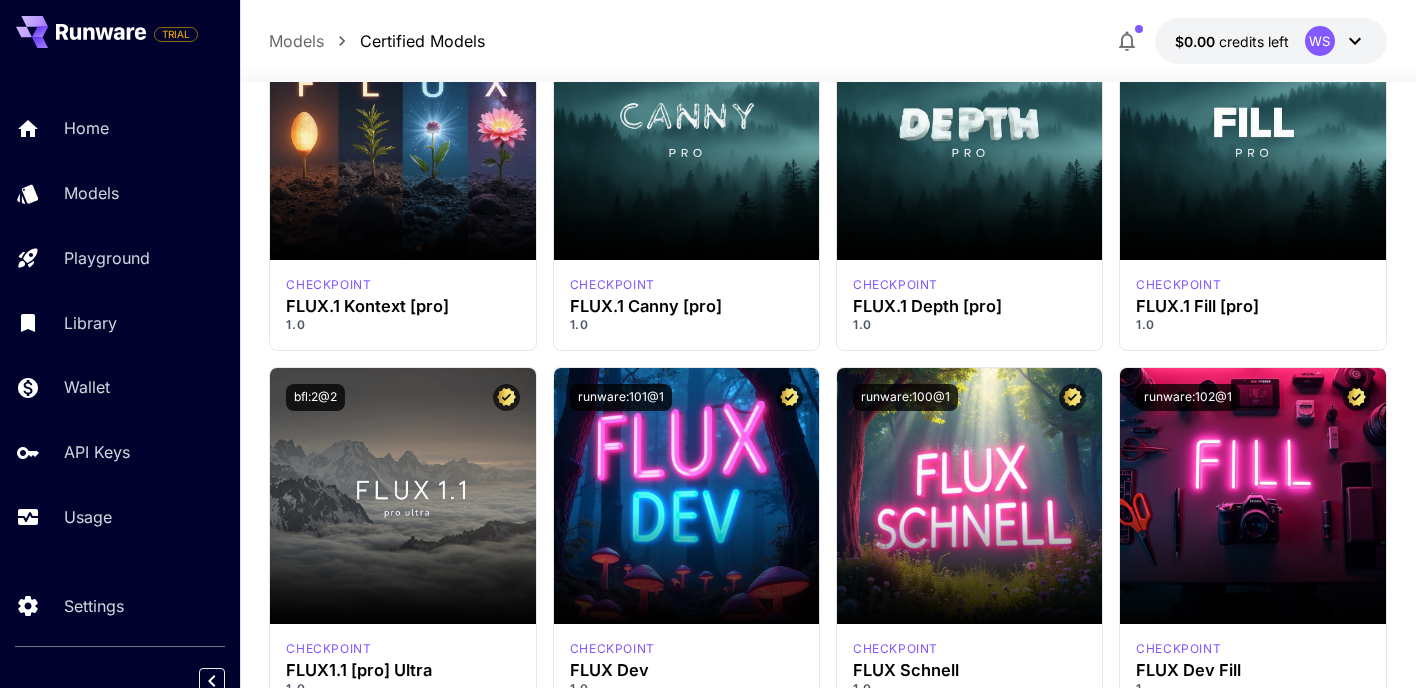 scroll, scrollTop: 1037, scrollLeft: 0, axis: vertical 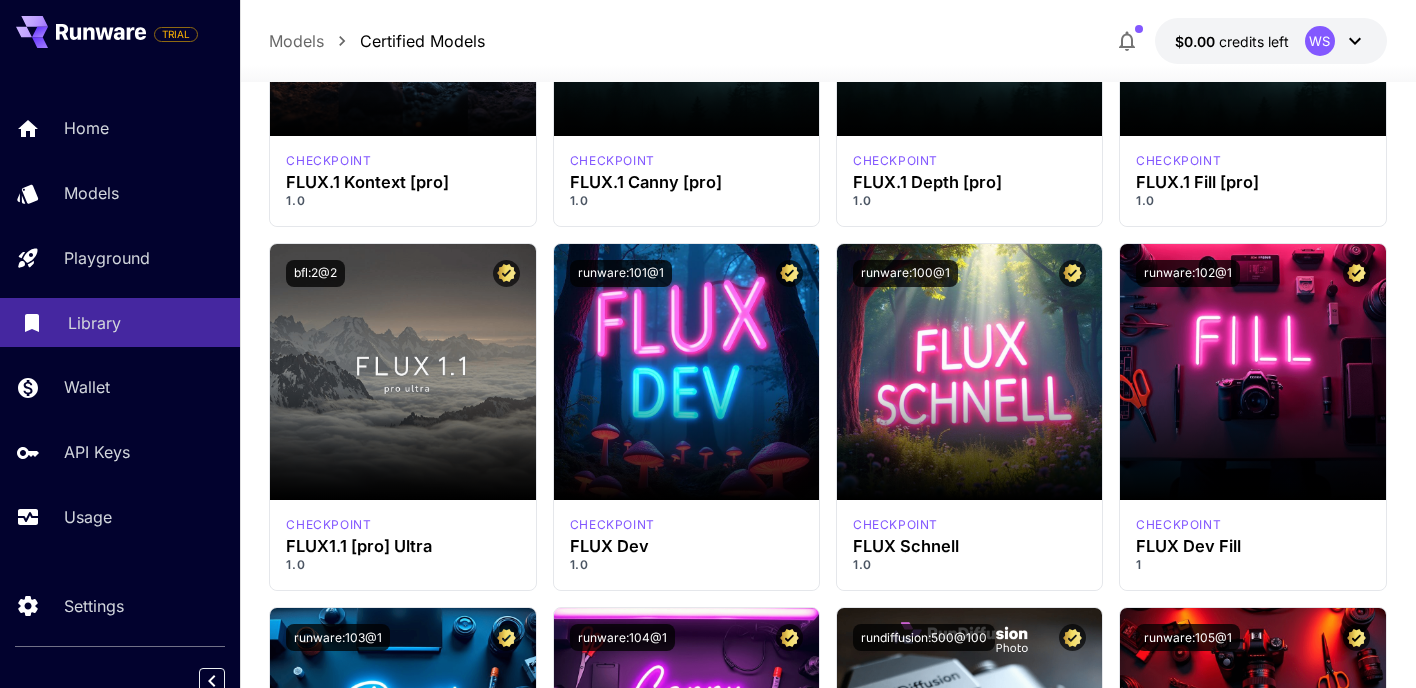 click on "Library" at bounding box center (120, 322) 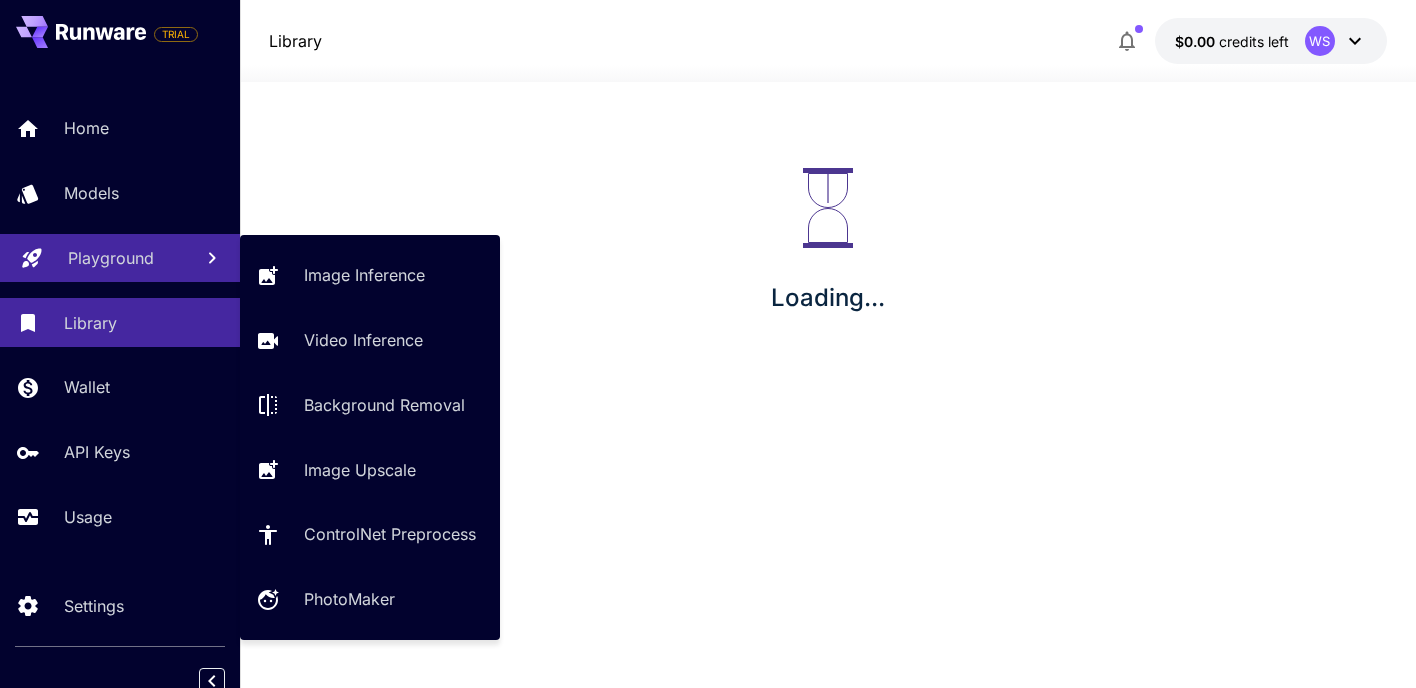 click on "Playground" at bounding box center [111, 258] 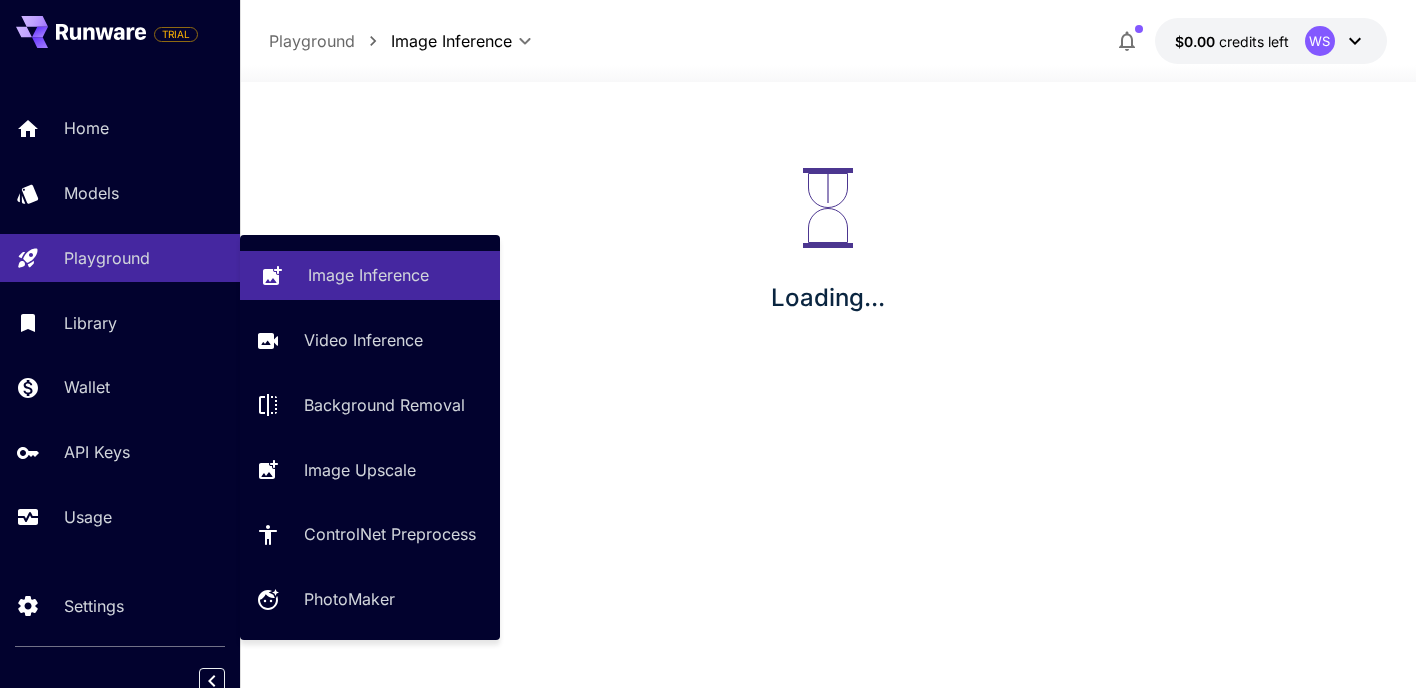 click on "Image Inference" at bounding box center [370, 275] 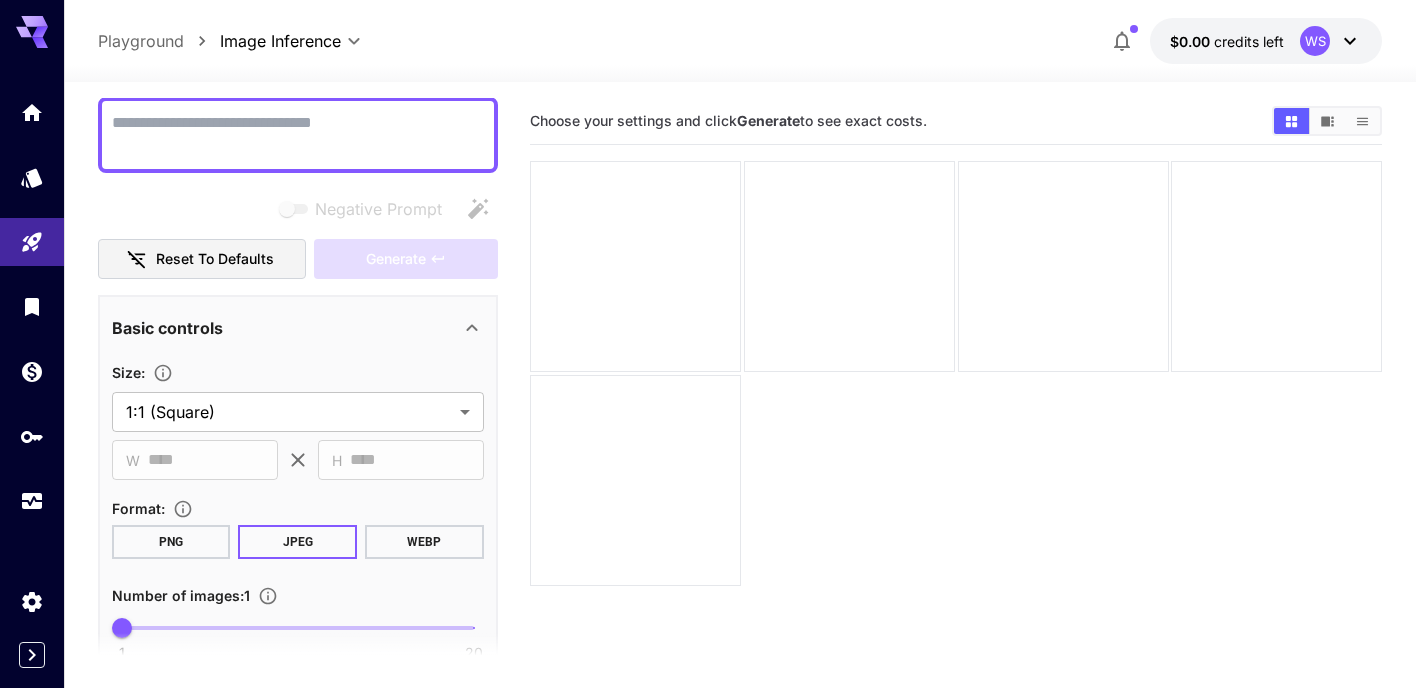 scroll, scrollTop: 0, scrollLeft: 0, axis: both 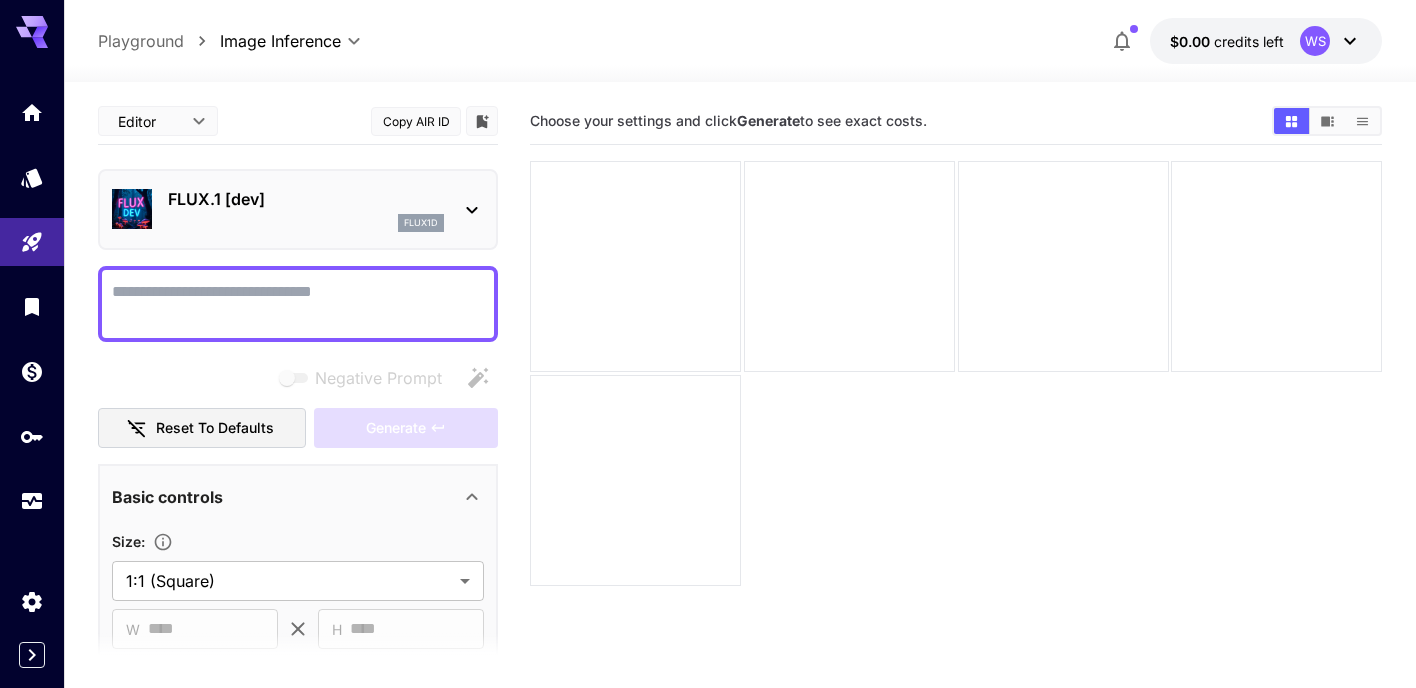 click on "Negative Prompt" at bounding box center (298, 304) 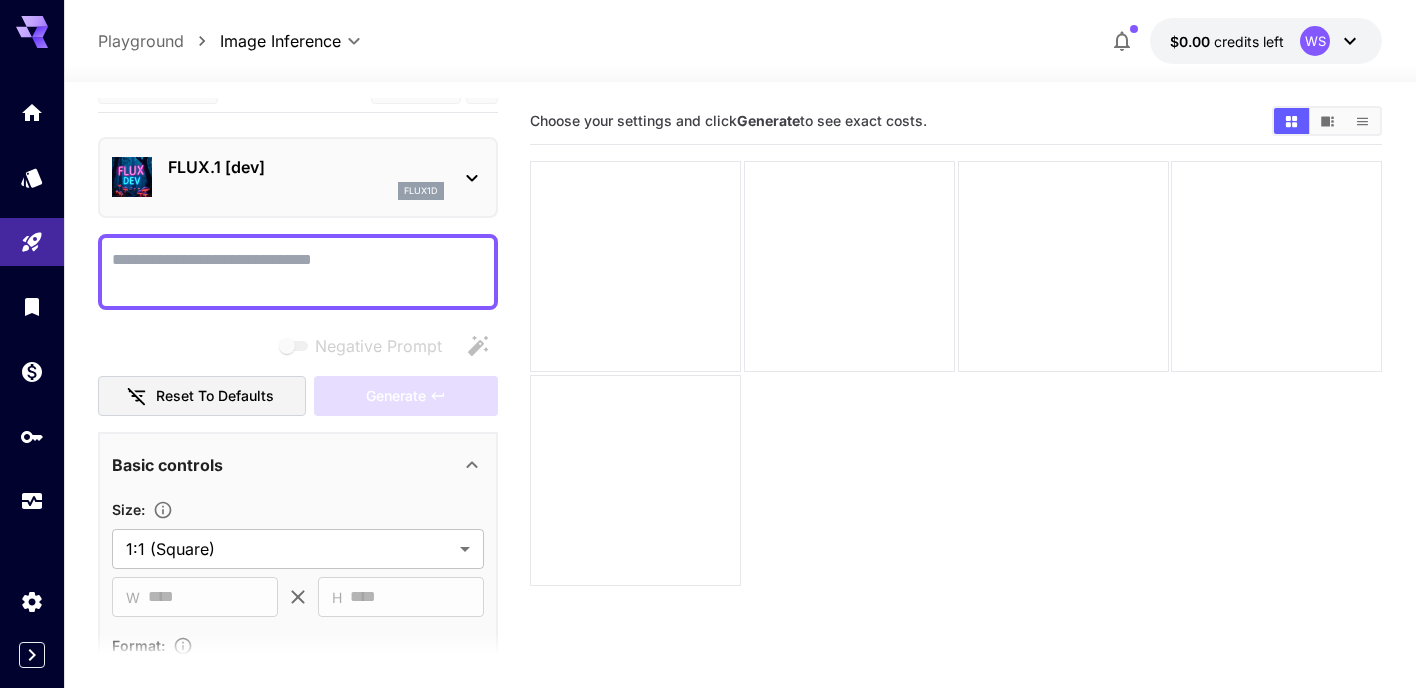 scroll, scrollTop: 0, scrollLeft: 0, axis: both 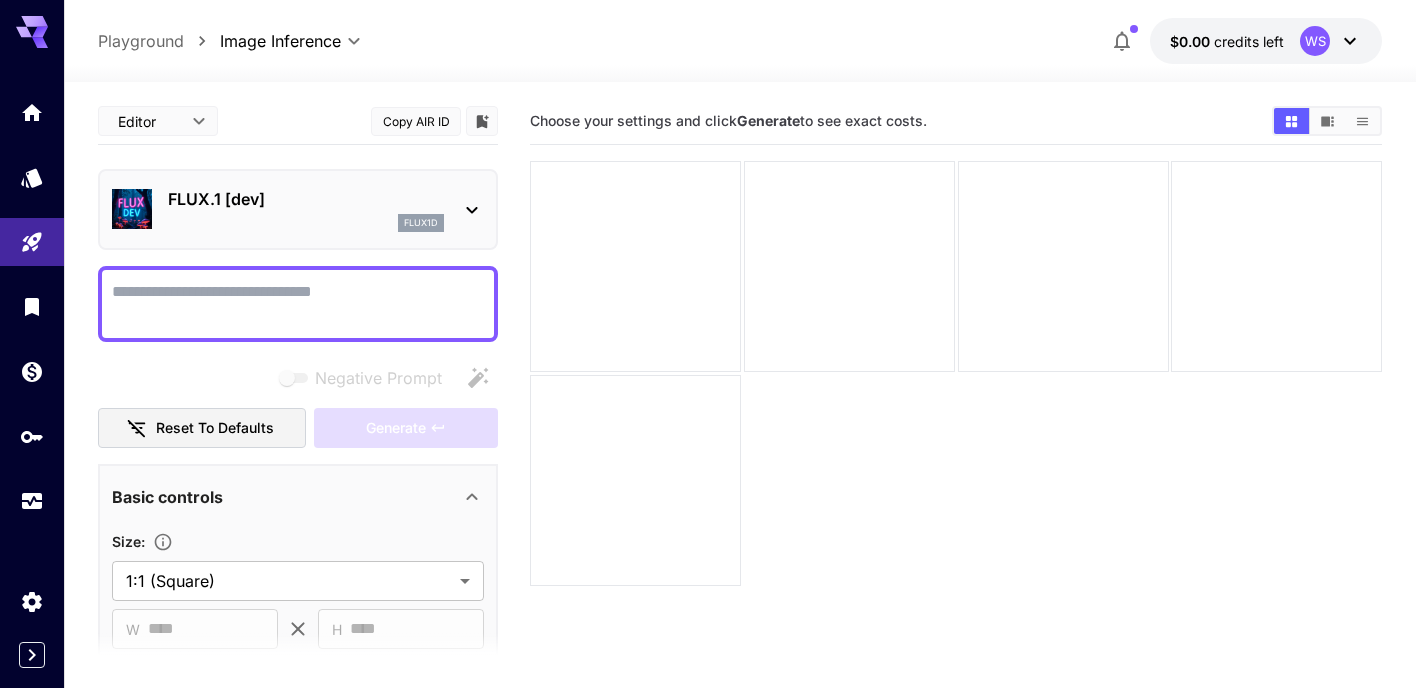 click on "Playground" at bounding box center (141, 41) 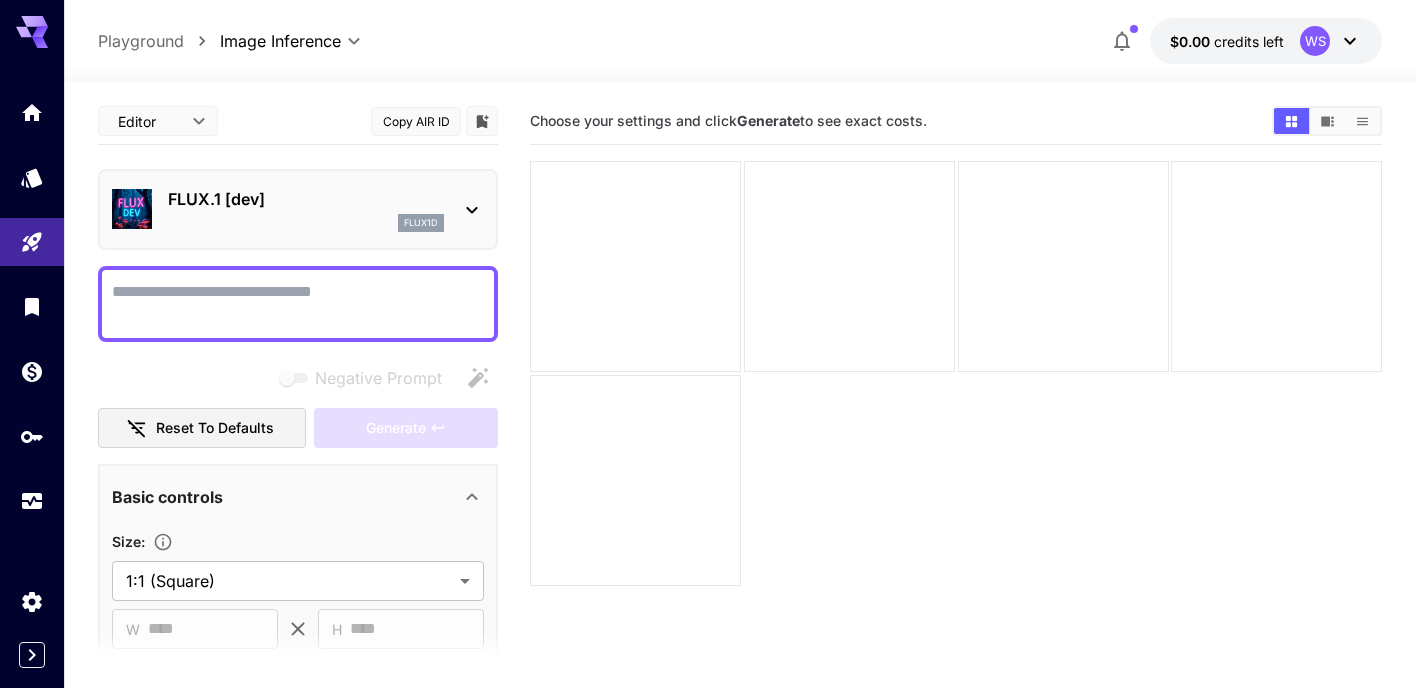 click on "**********" at bounding box center [708, 423] 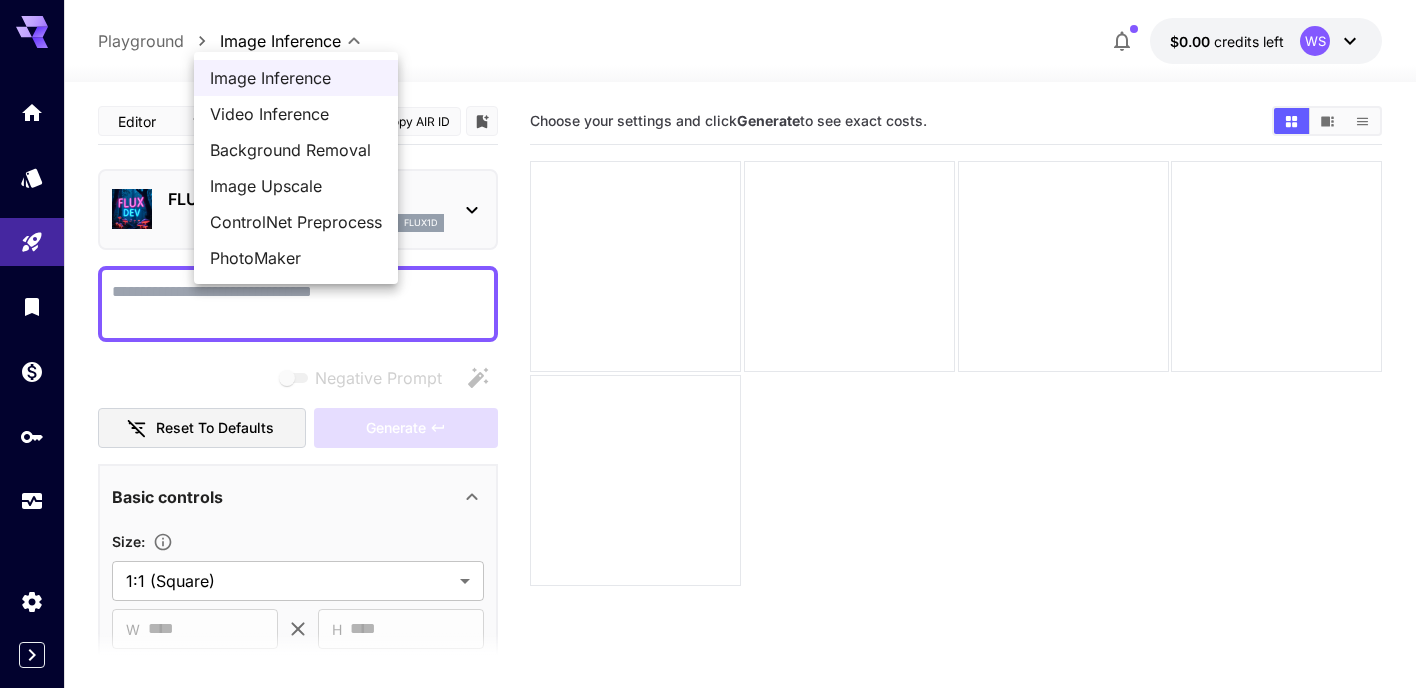 click at bounding box center [708, 344] 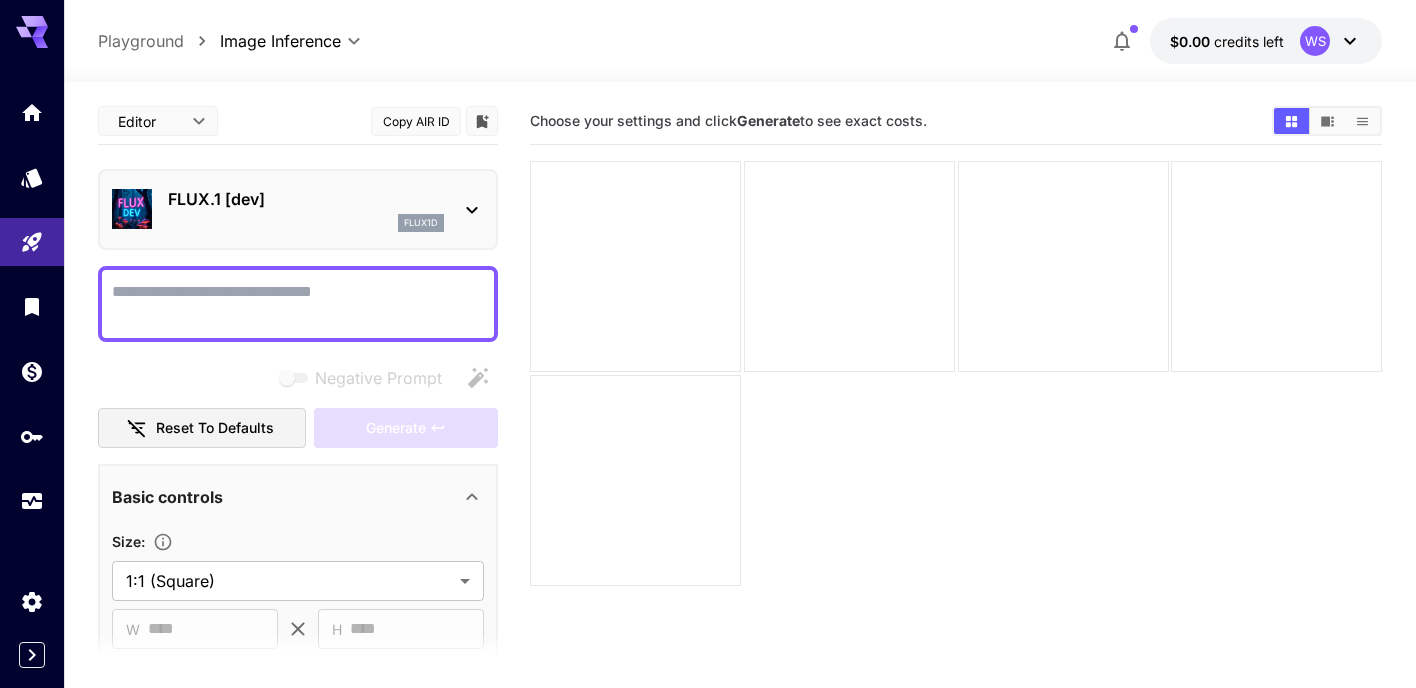 click on "Playground" at bounding box center (141, 41) 